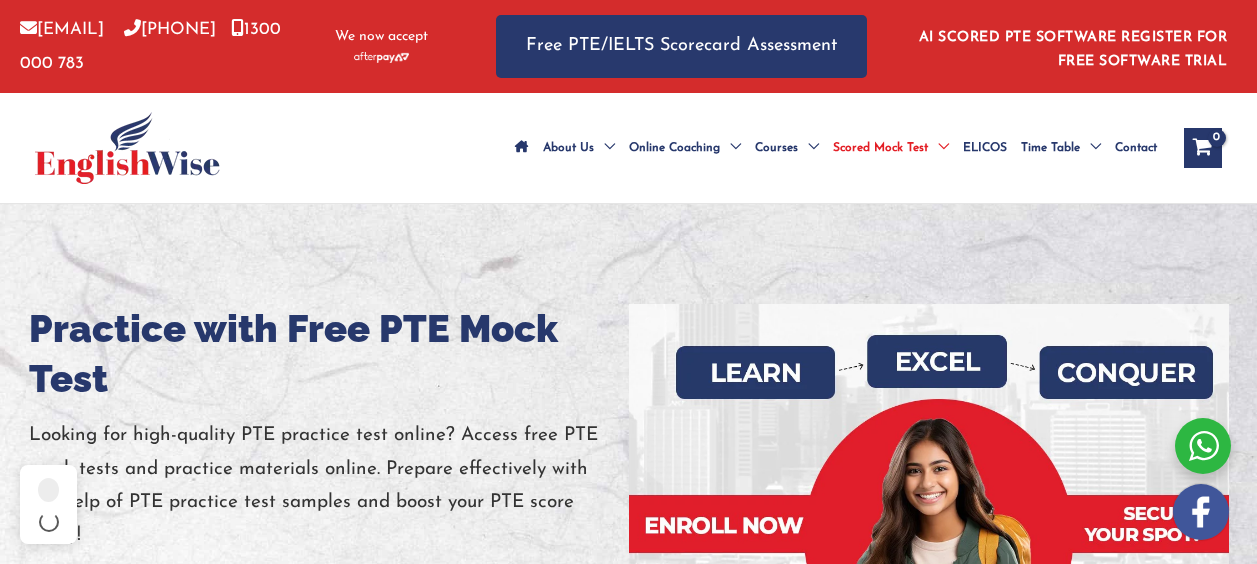 scroll, scrollTop: 0, scrollLeft: 0, axis: both 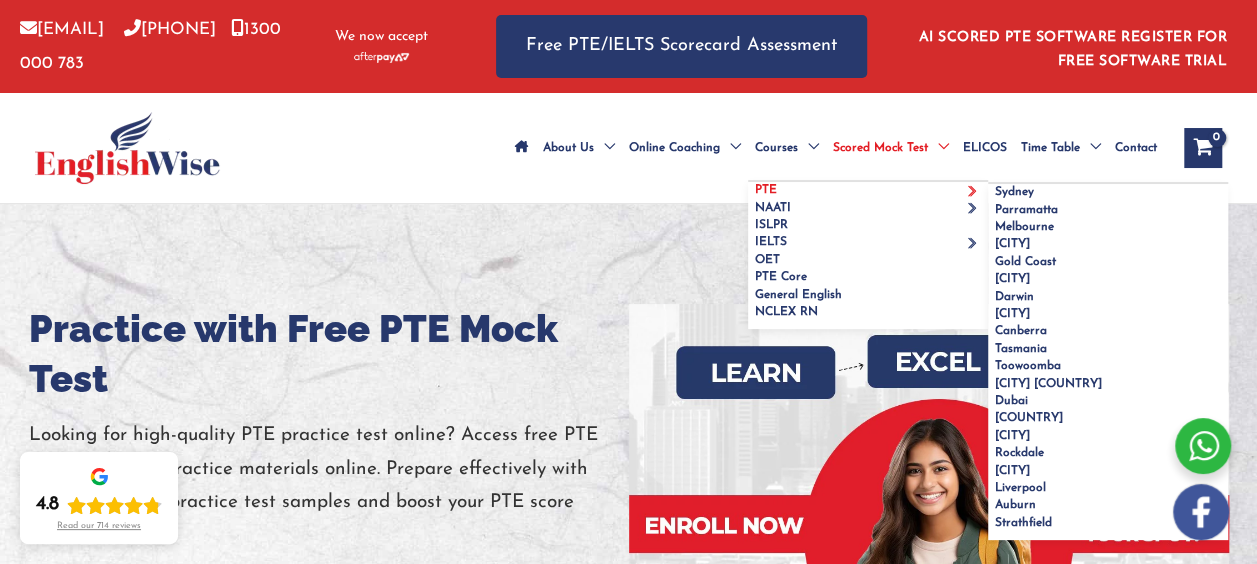 click on "PTE" at bounding box center (868, 190) 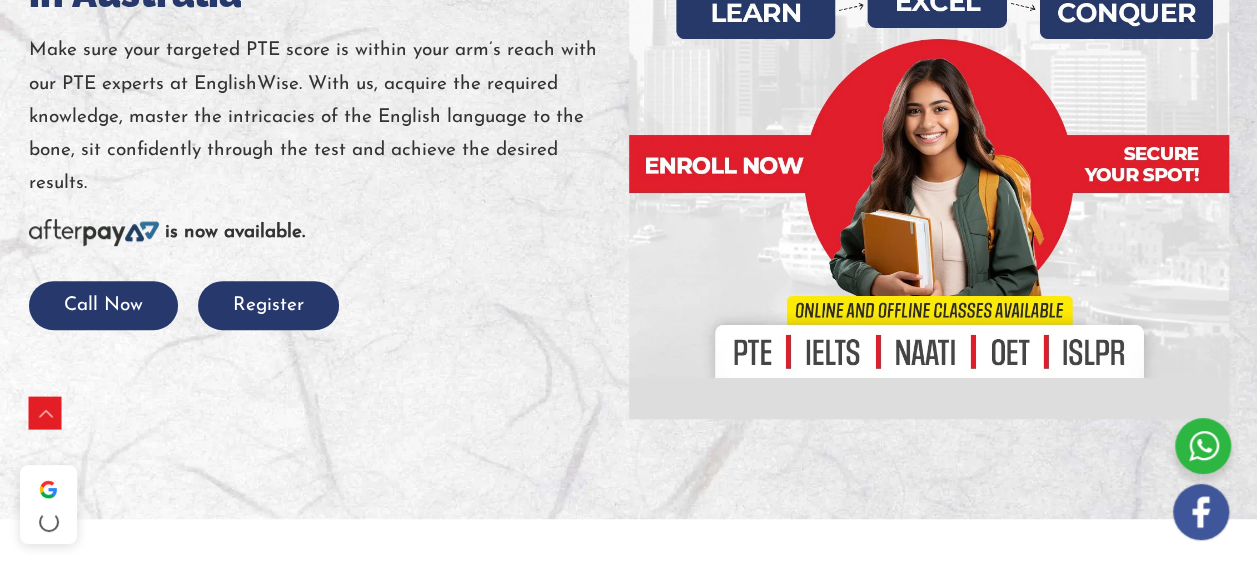 scroll, scrollTop: 385, scrollLeft: 0, axis: vertical 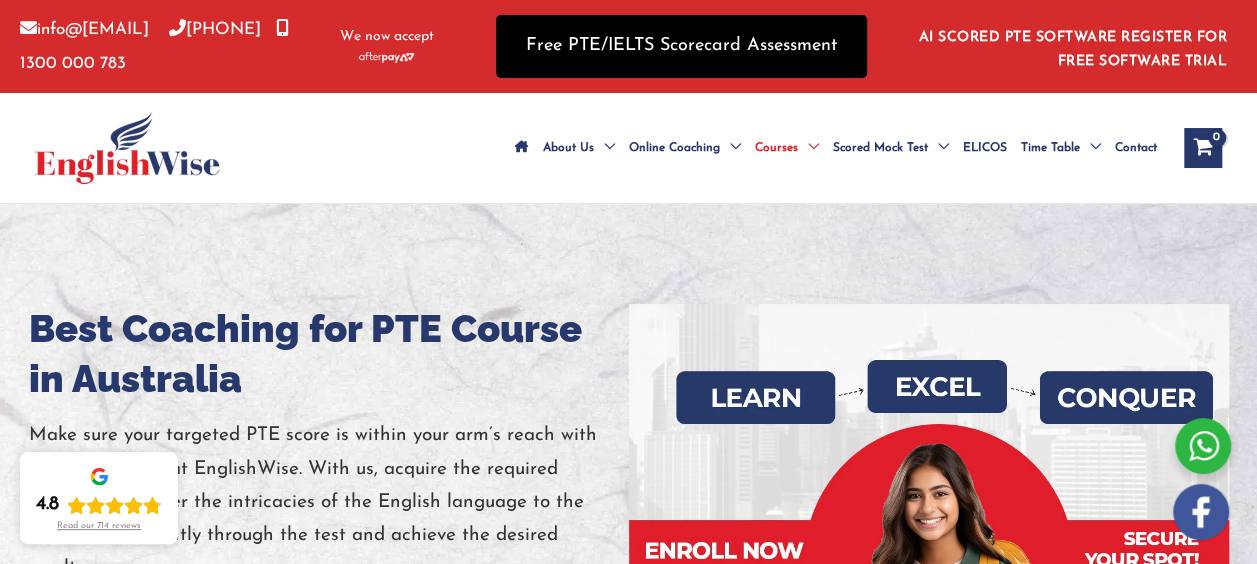 click on "Free PTE/IELTS Scorecard Assessment" at bounding box center [681, 46] 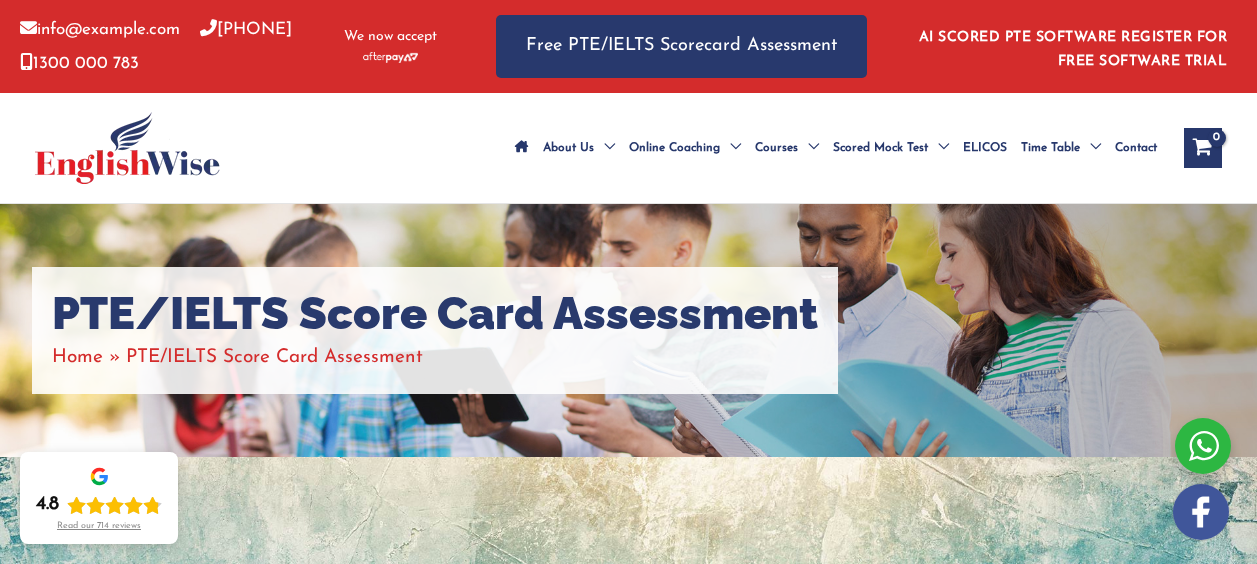 scroll, scrollTop: 200, scrollLeft: 0, axis: vertical 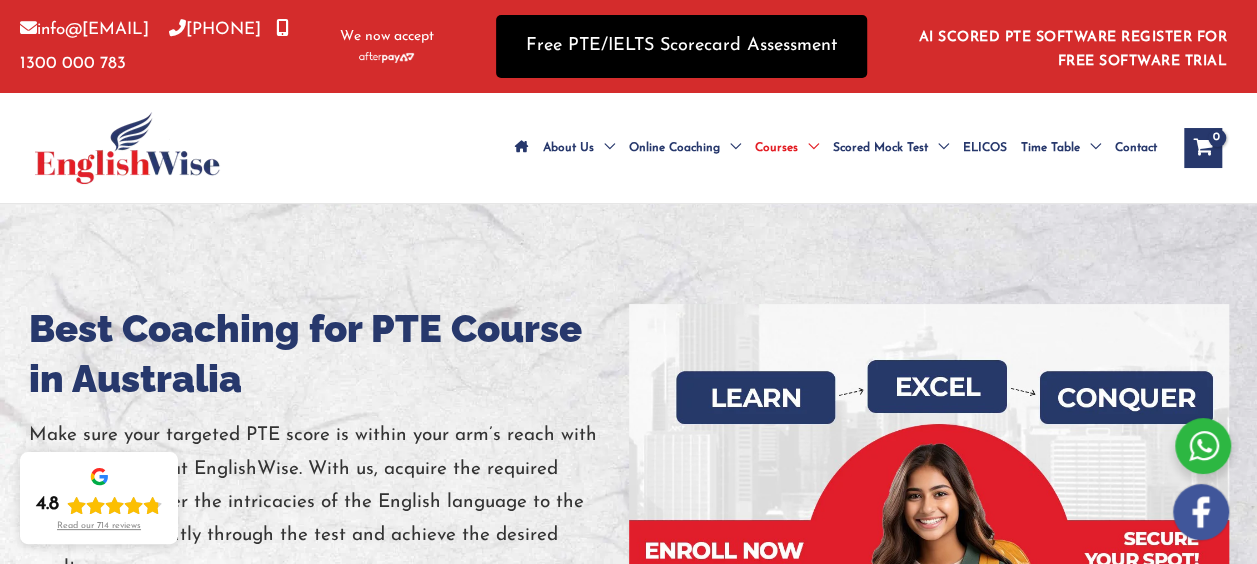 click on "Free PTE/IELTS Scorecard Assessment" at bounding box center (681, 46) 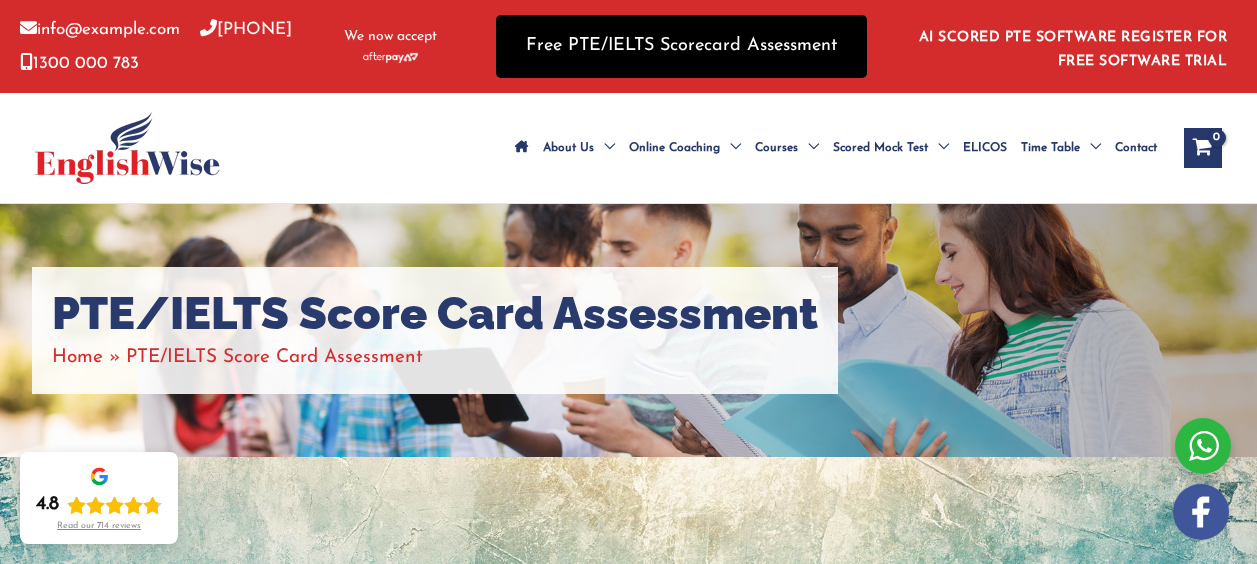 scroll, scrollTop: 0, scrollLeft: 0, axis: both 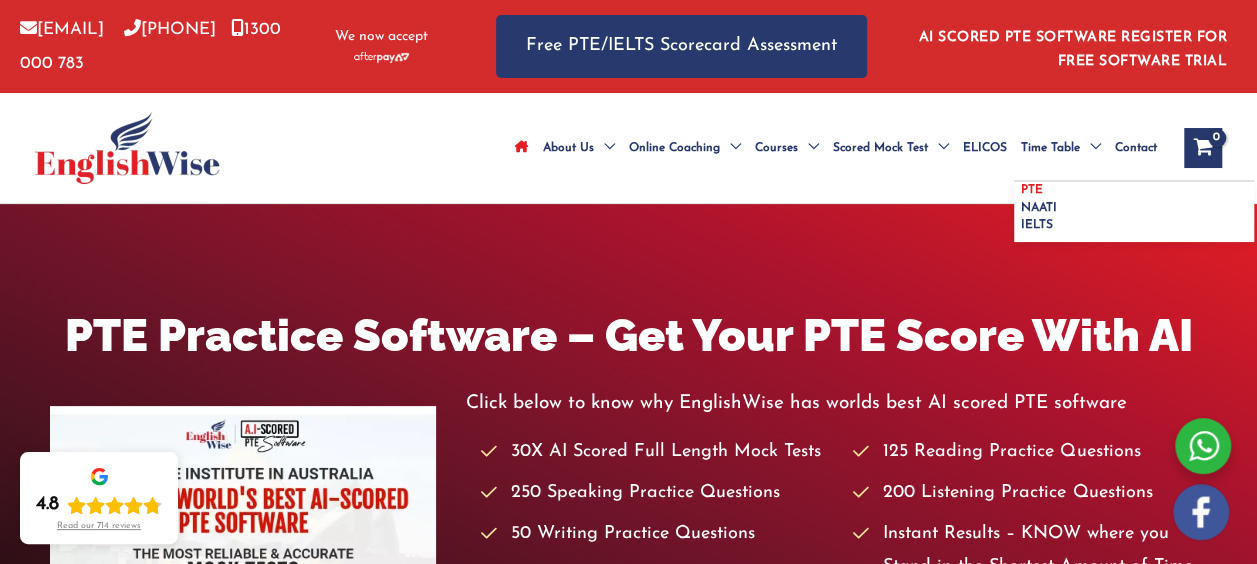 click on "PTE" at bounding box center (1032, 190) 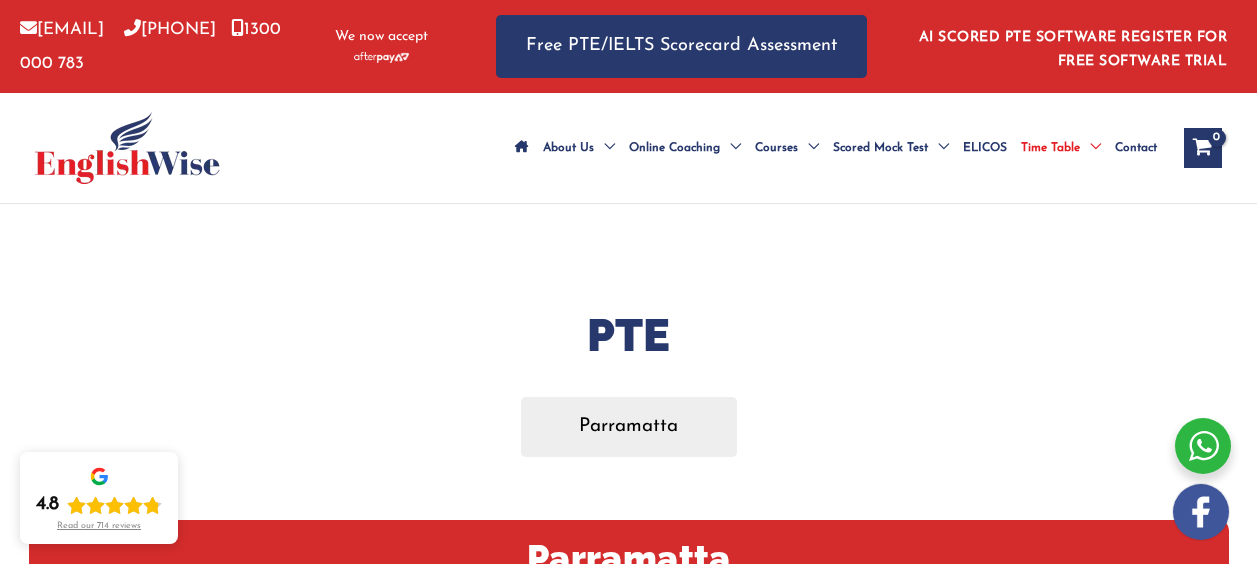 scroll, scrollTop: 0, scrollLeft: 0, axis: both 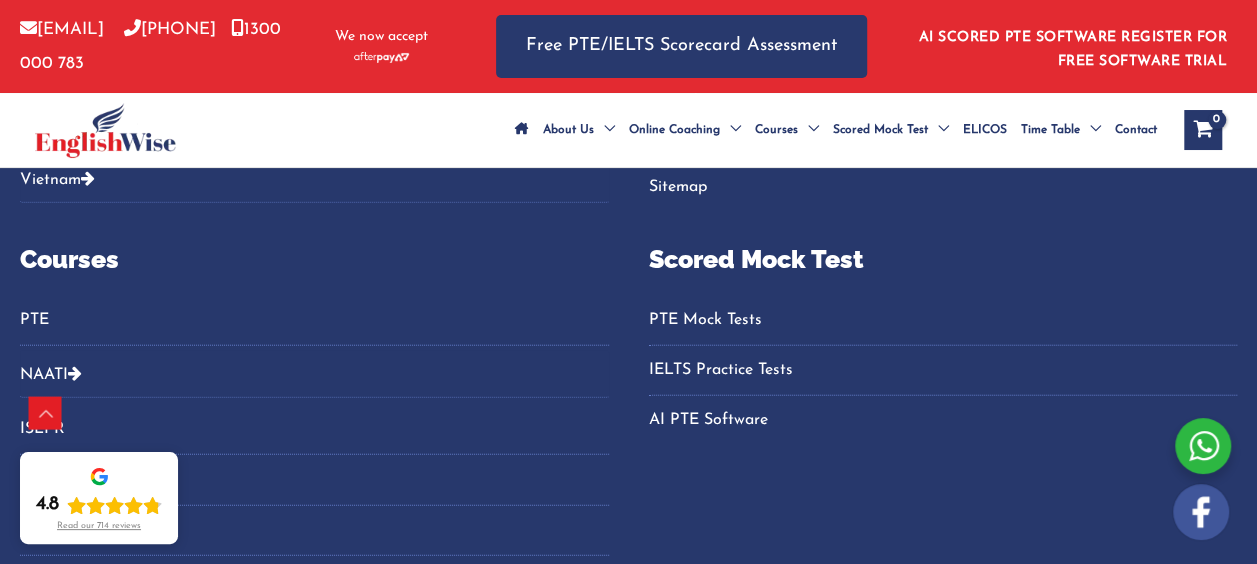 click on "PTE Mock Tests" at bounding box center (943, 320) 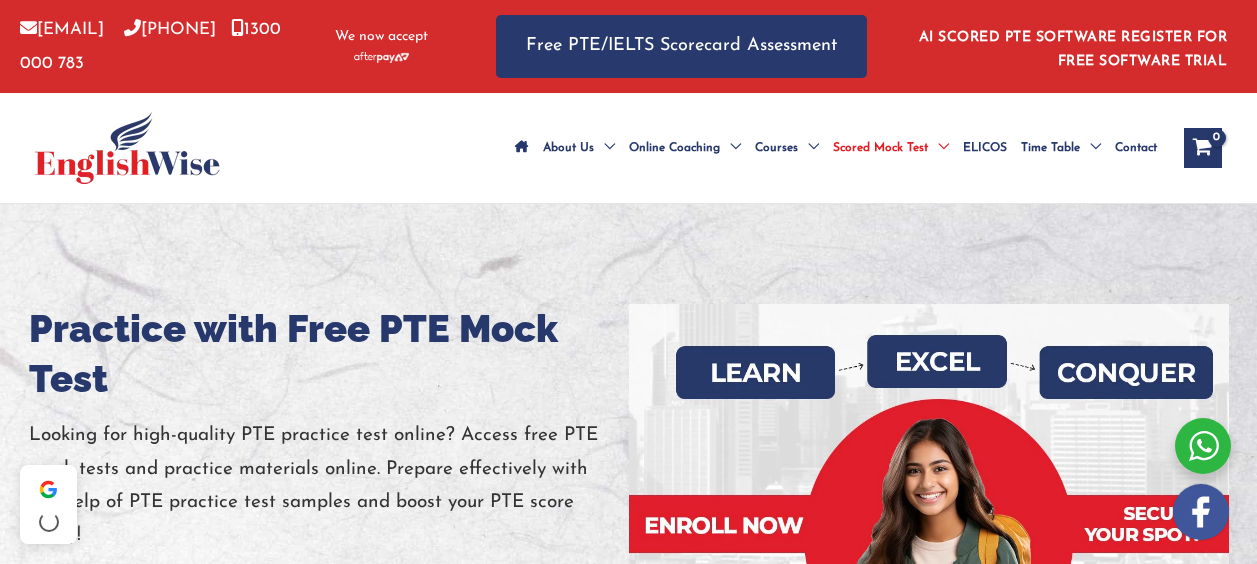scroll, scrollTop: 0, scrollLeft: 0, axis: both 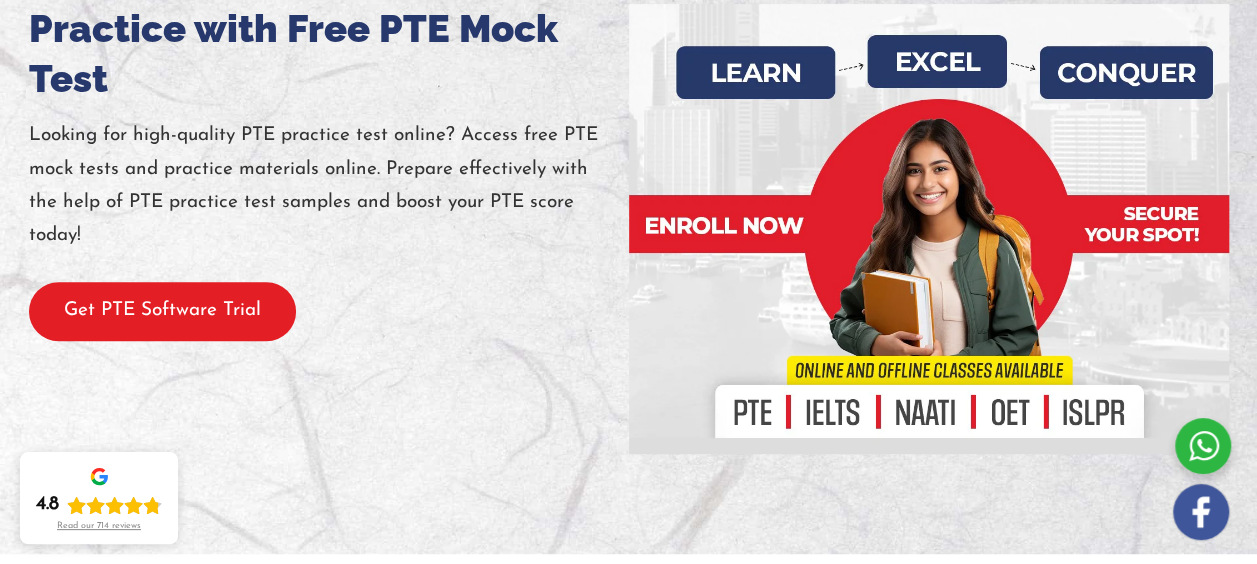 click on "Get PTE Software Trial" at bounding box center [162, 311] 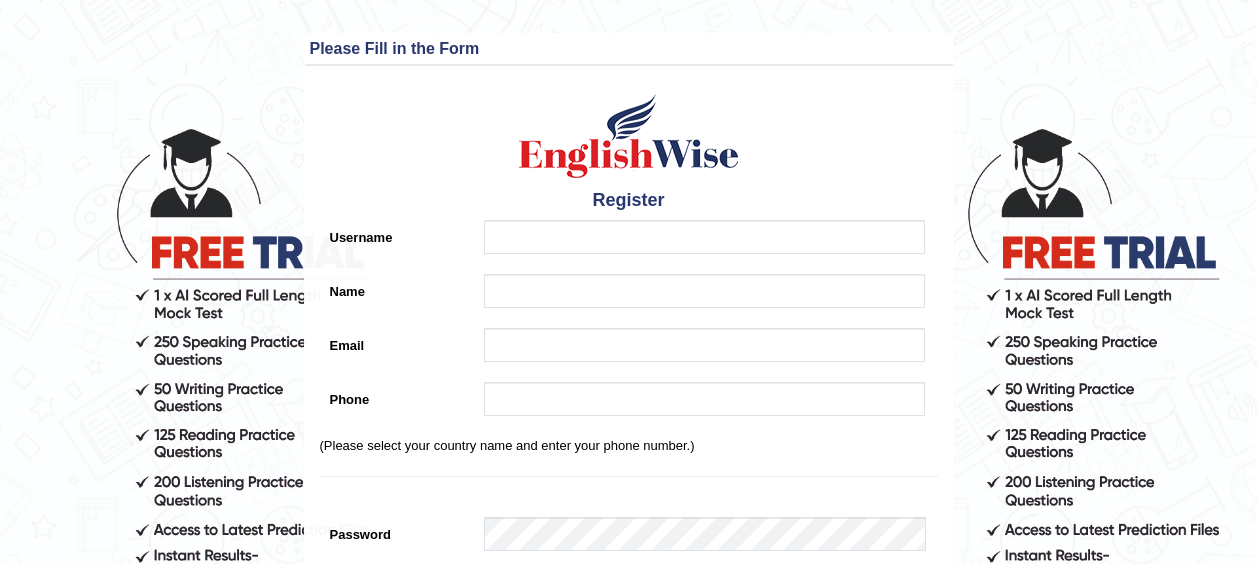 scroll, scrollTop: 0, scrollLeft: 0, axis: both 